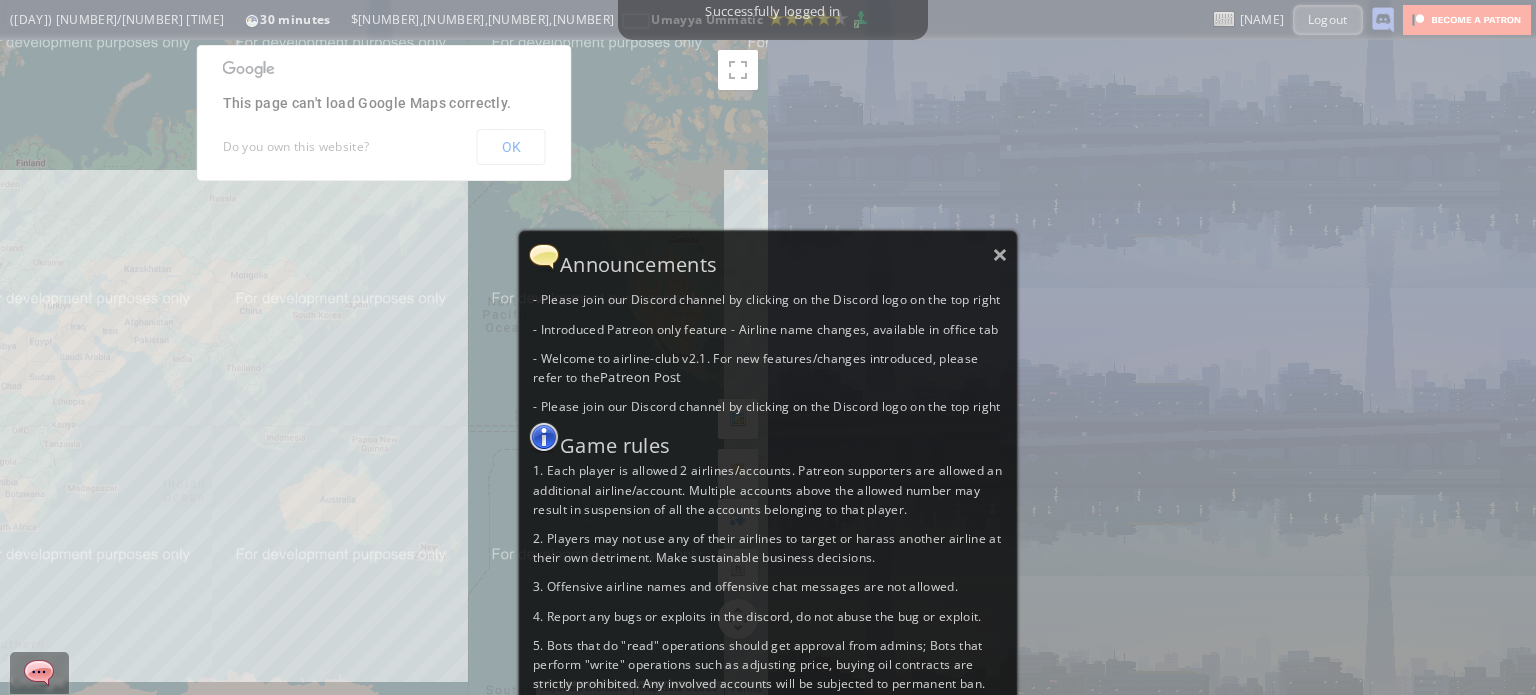 scroll, scrollTop: 0, scrollLeft: 0, axis: both 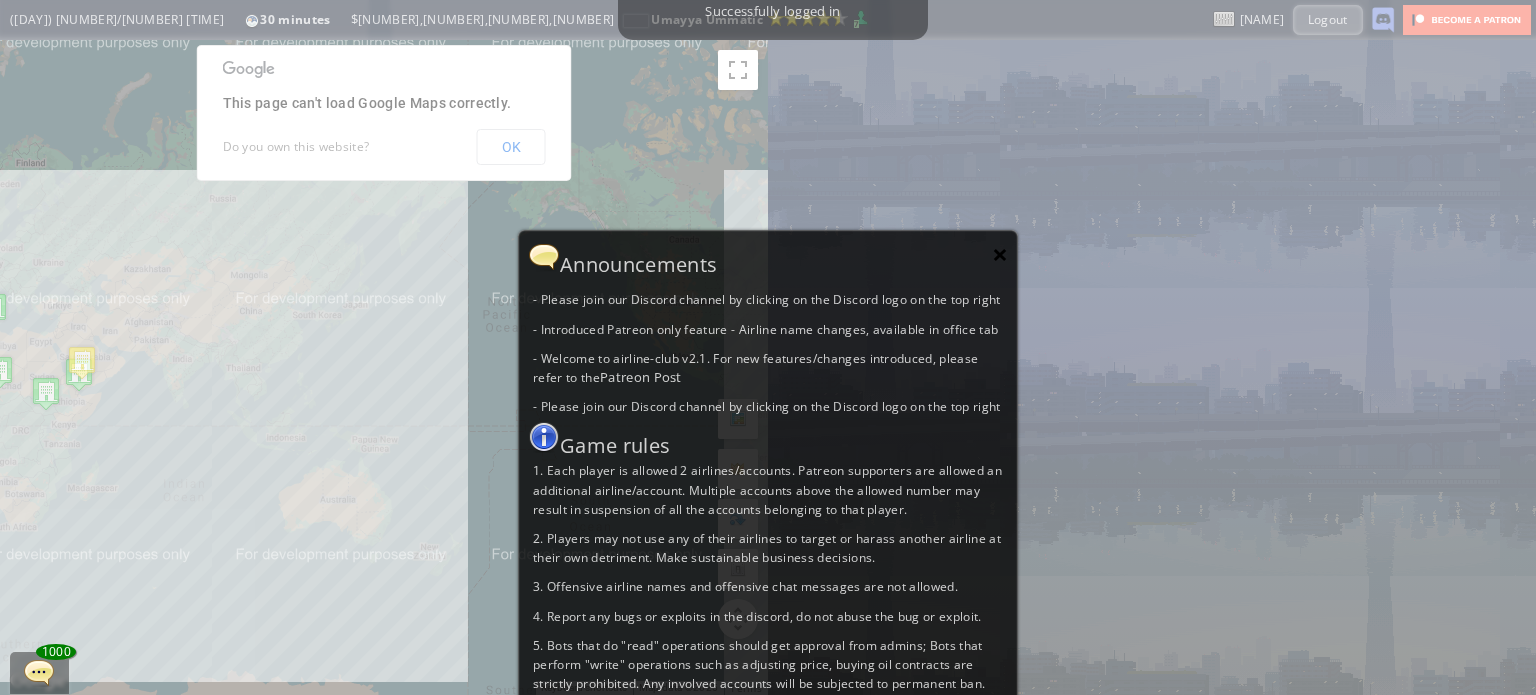 click on "×" at bounding box center [1000, 254] 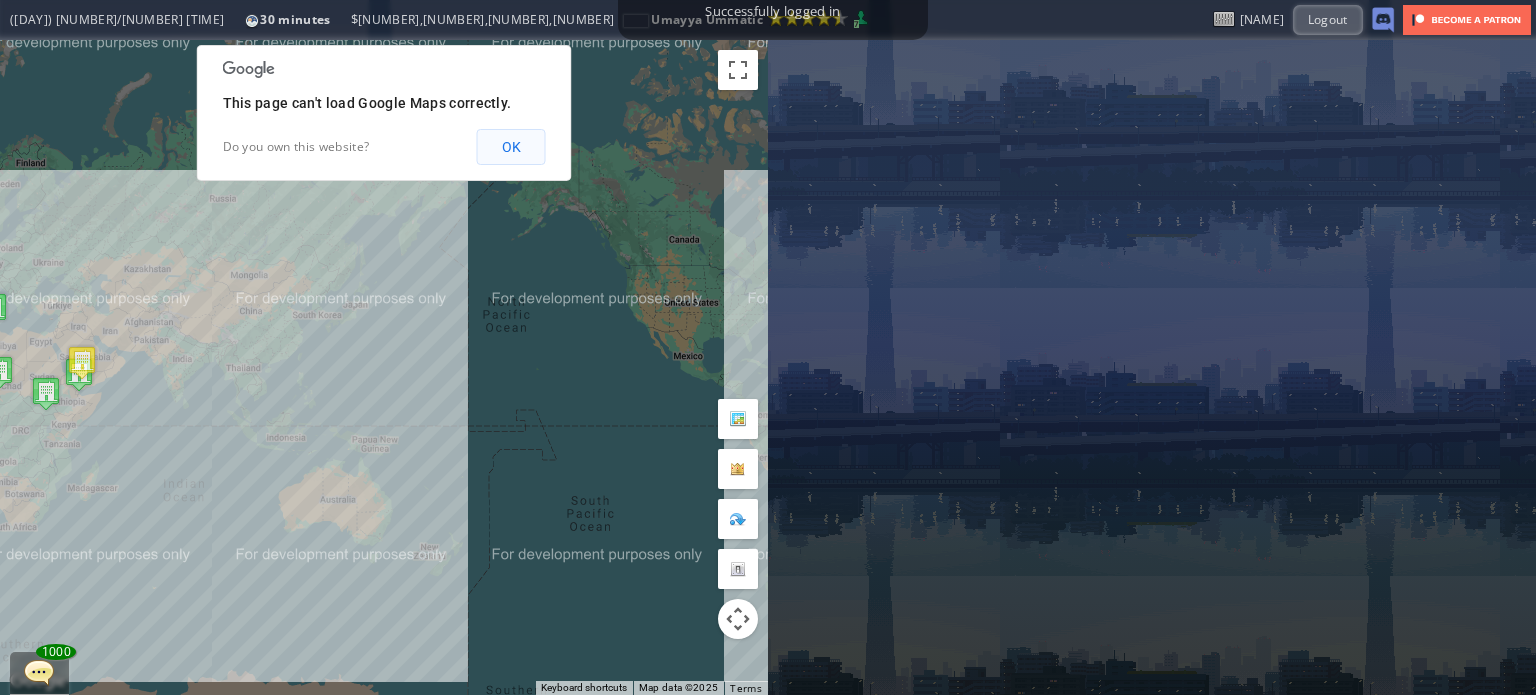 click on "OK" at bounding box center (511, 147) 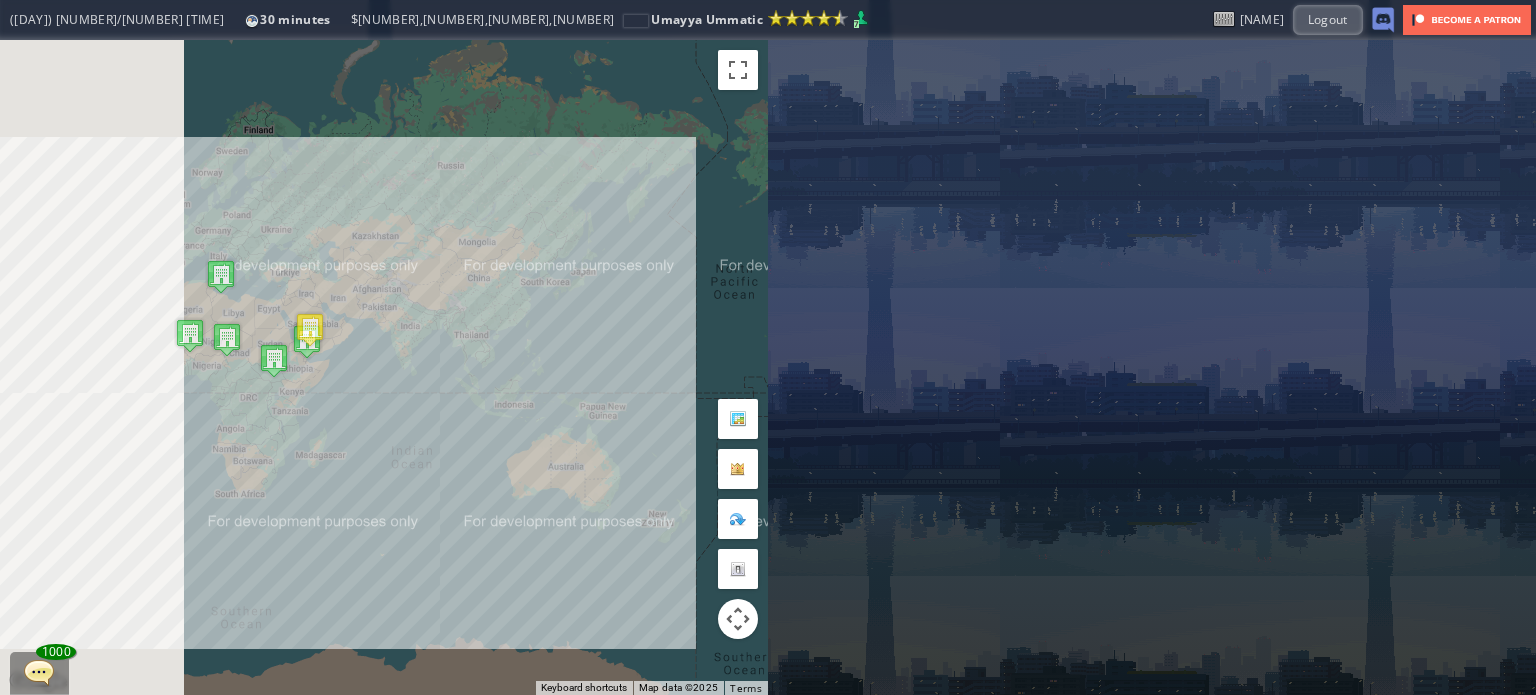 drag, startPoint x: 427, startPoint y: 377, endPoint x: 659, endPoint y: 344, distance: 234.33524 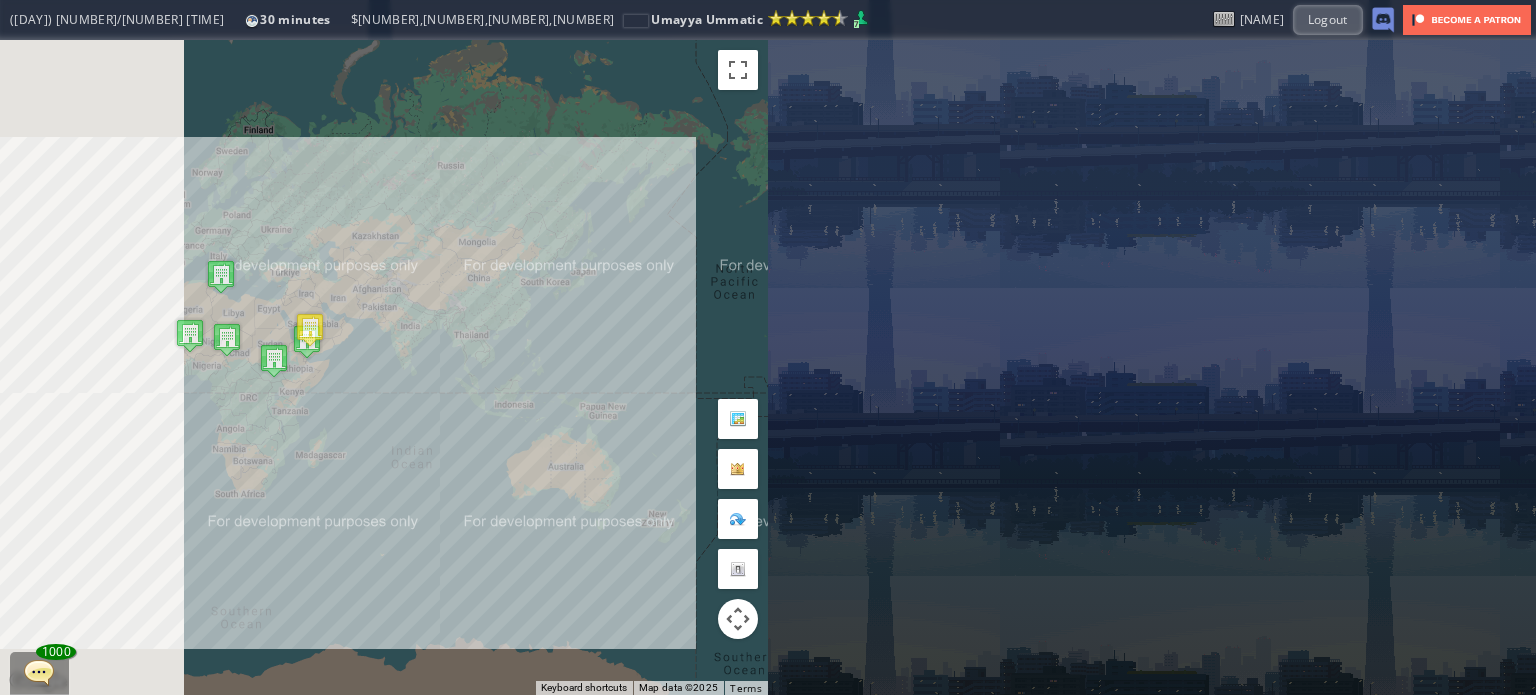 click on "To navigate, press the arrow keys." at bounding box center [384, 367] 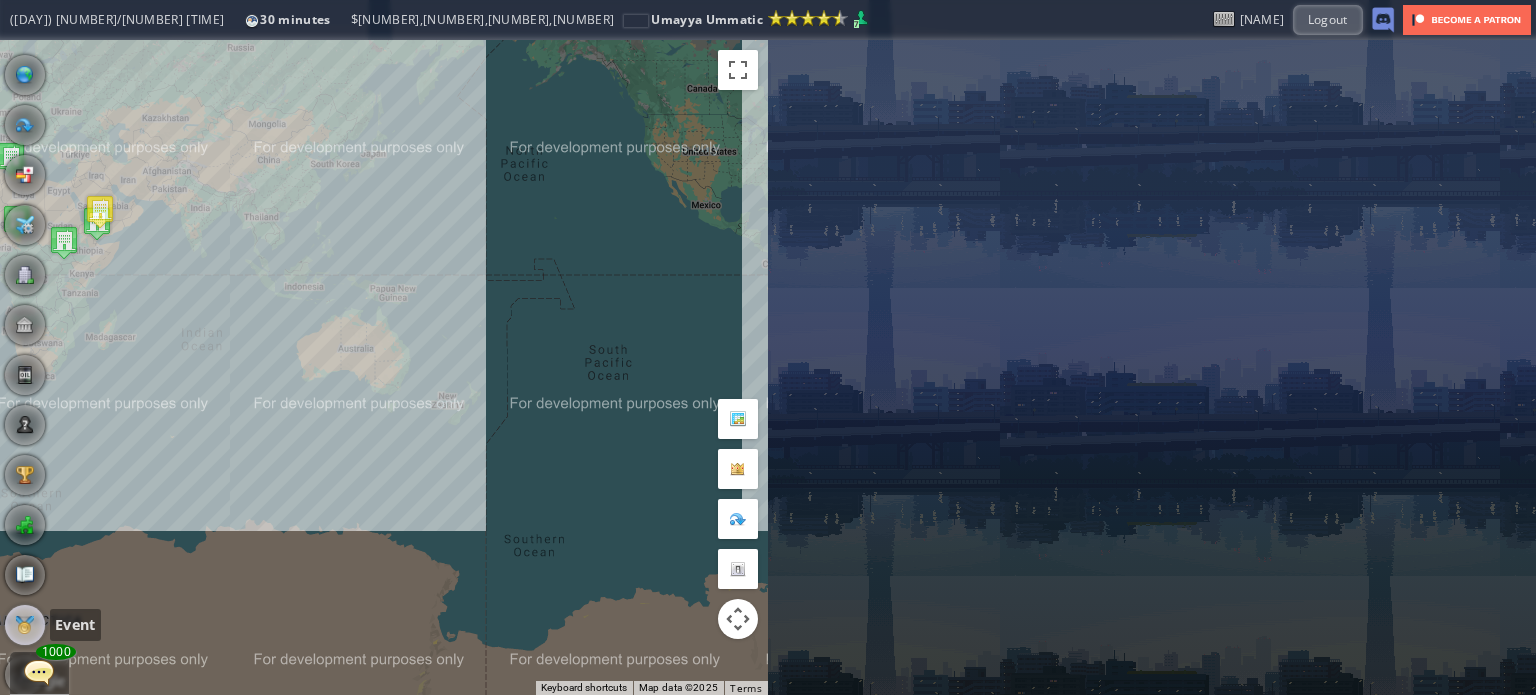 click at bounding box center (25, 625) 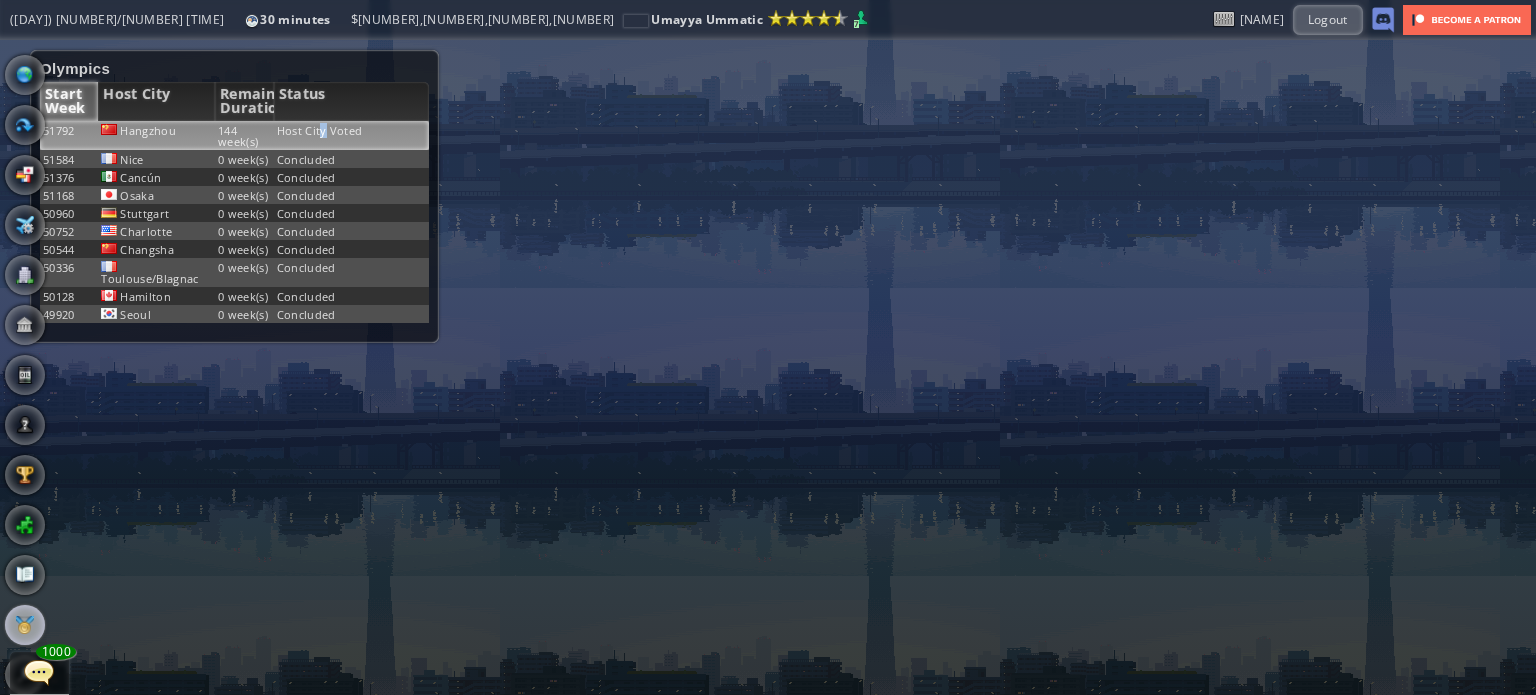 click on "Host City Voted" at bounding box center (352, 135) 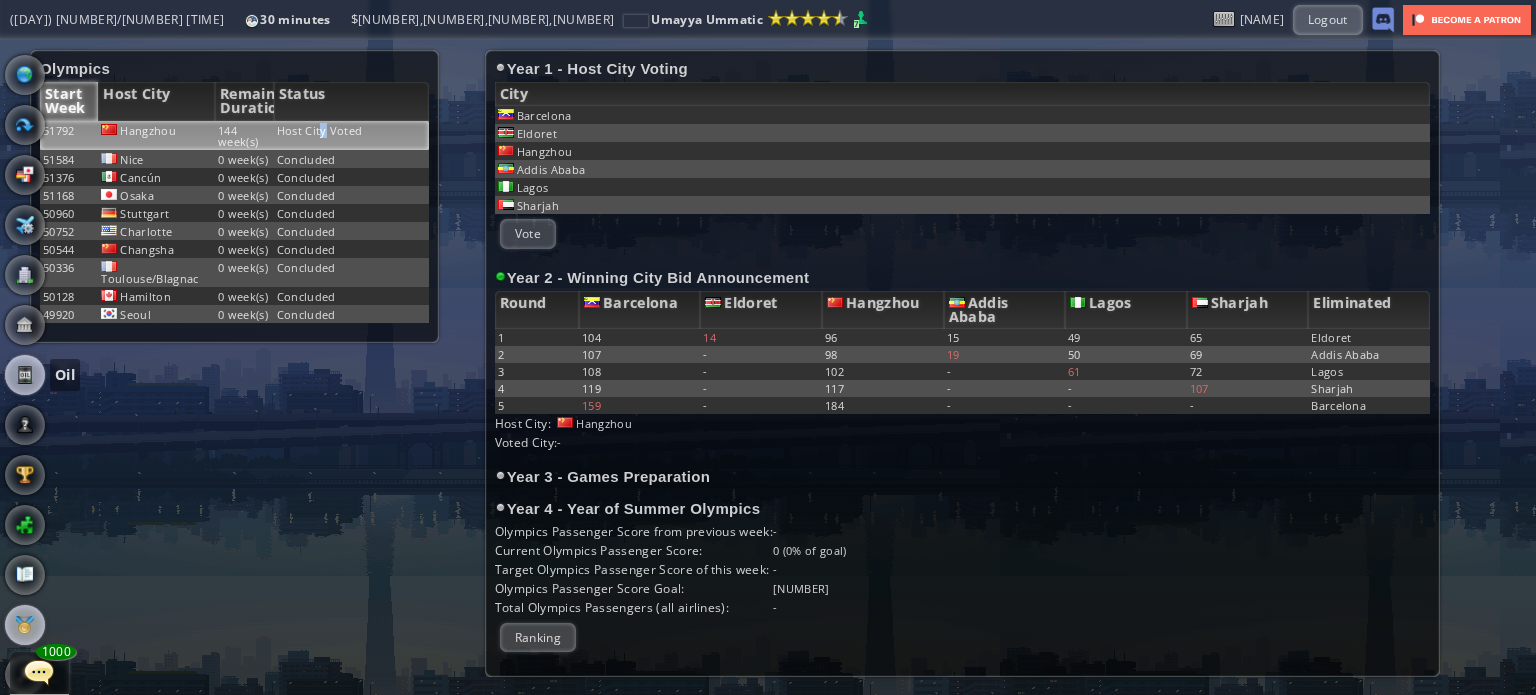 click at bounding box center (25, 375) 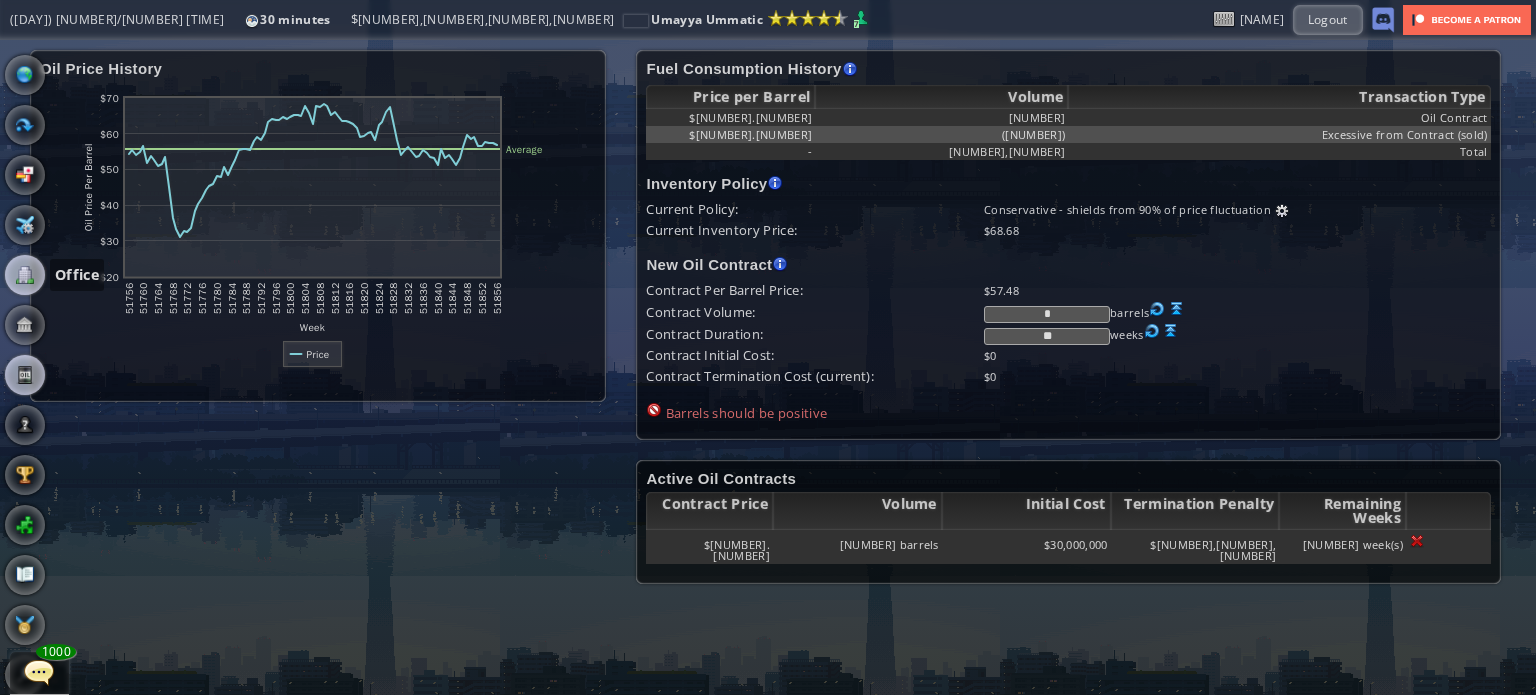 click at bounding box center [25, 275] 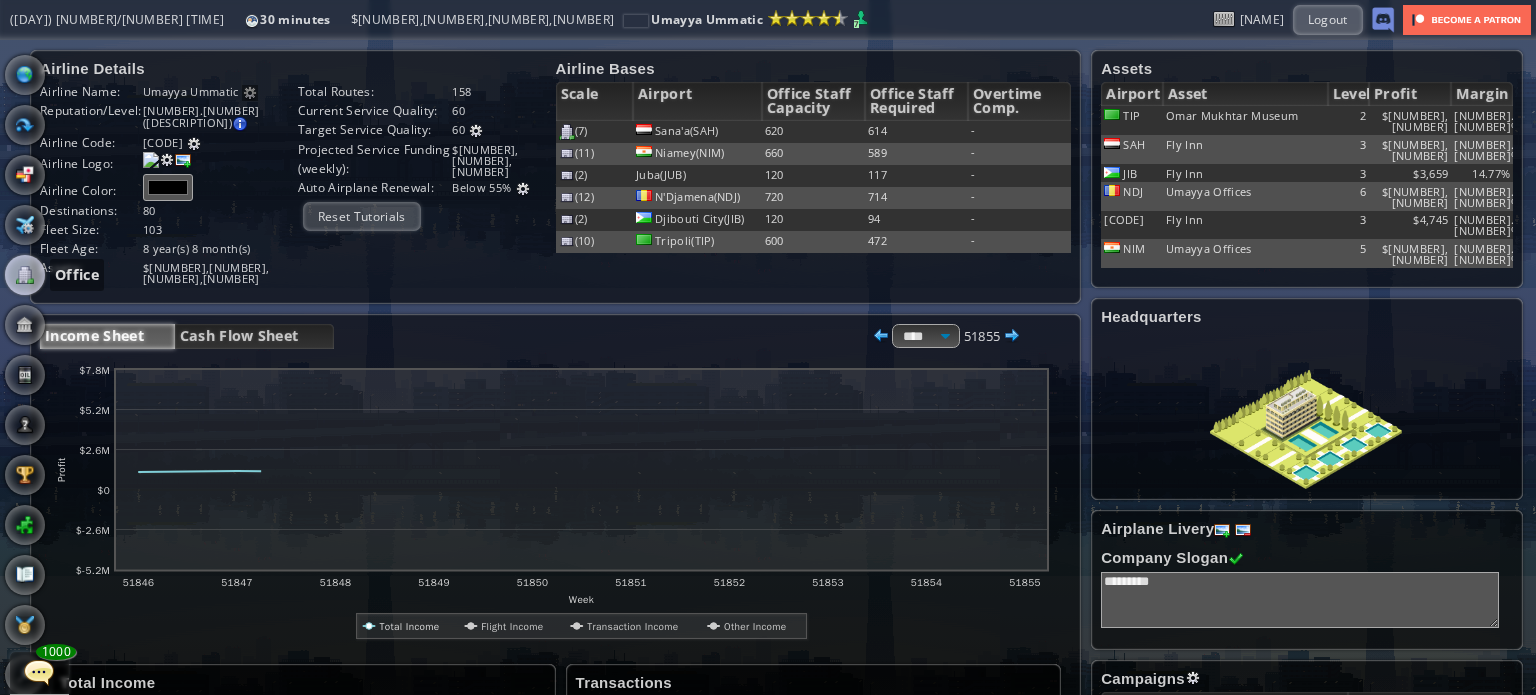 click at bounding box center [25, 275] 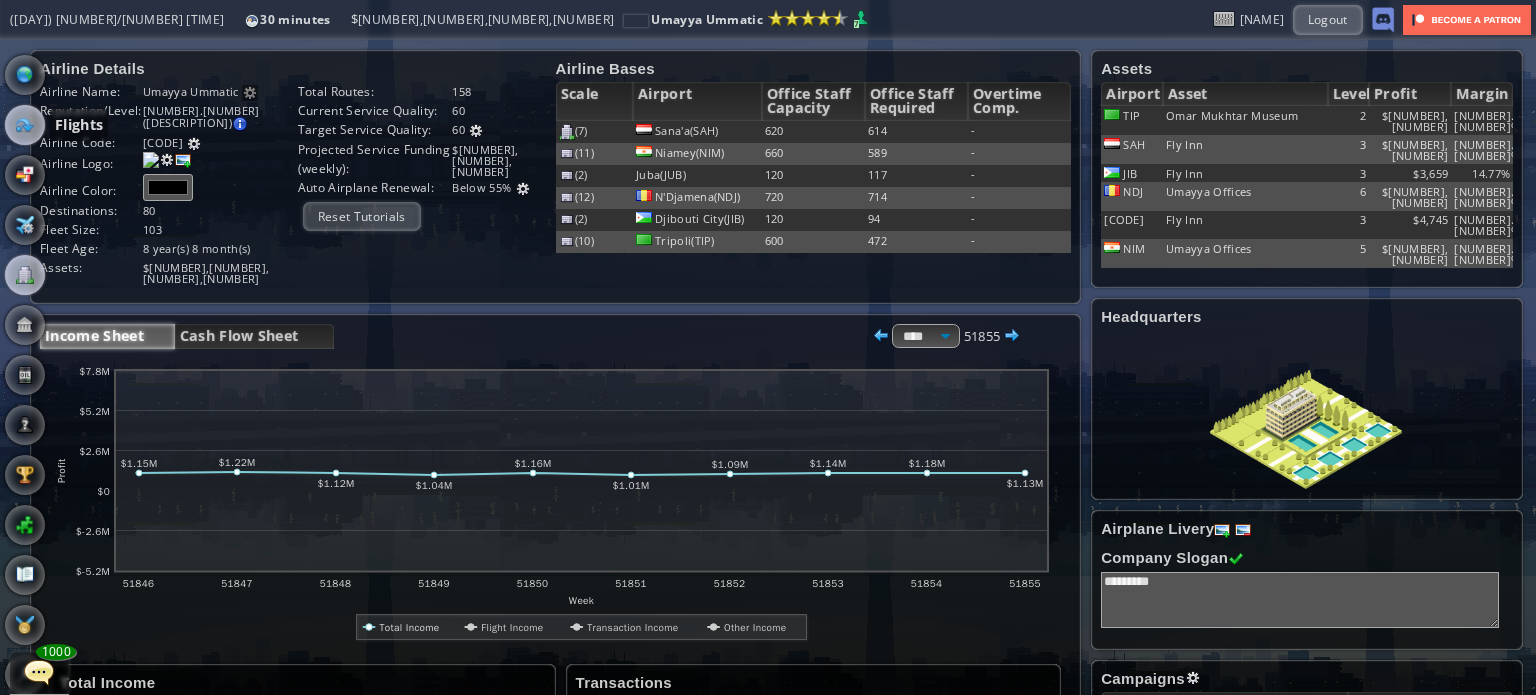 click at bounding box center [25, 125] 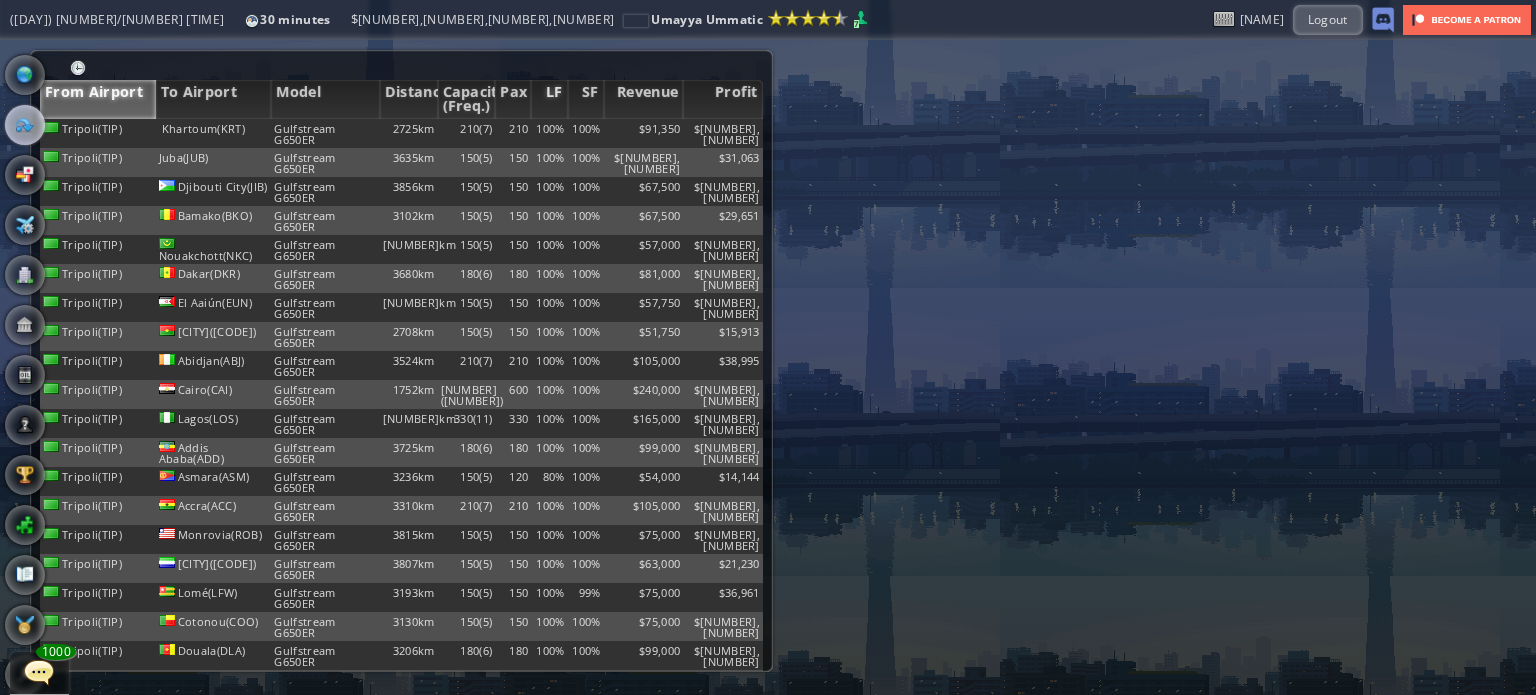 click on "LF" at bounding box center (549, 99) 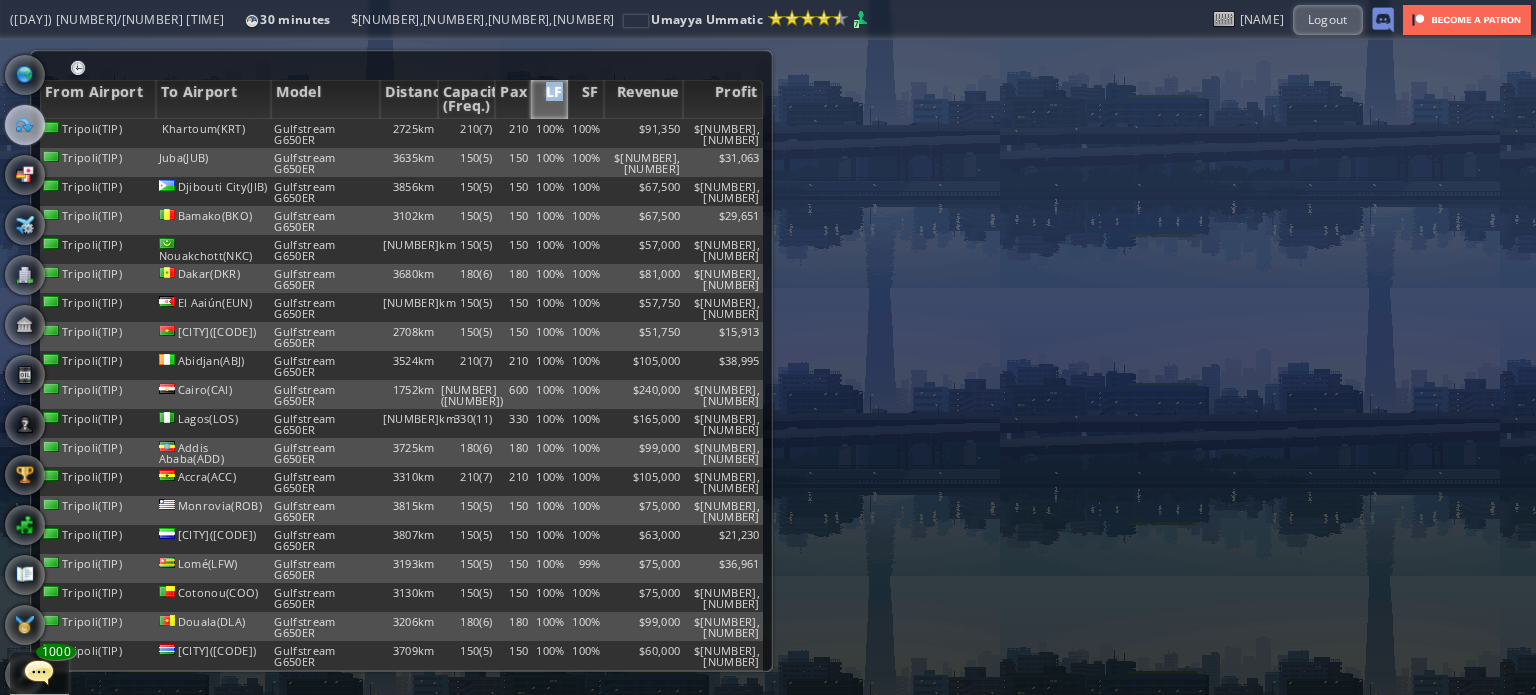 click on "LF" at bounding box center (549, 99) 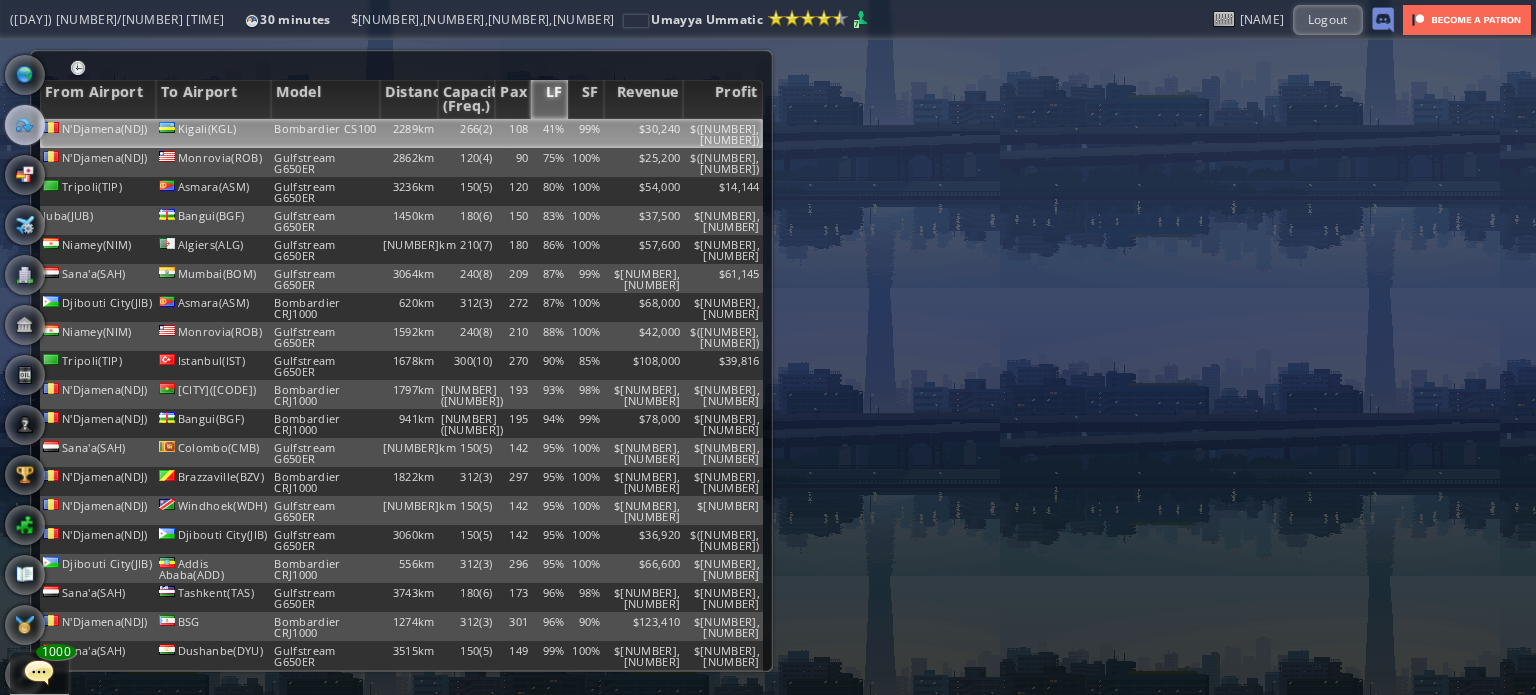 click on "41%" at bounding box center [549, 133] 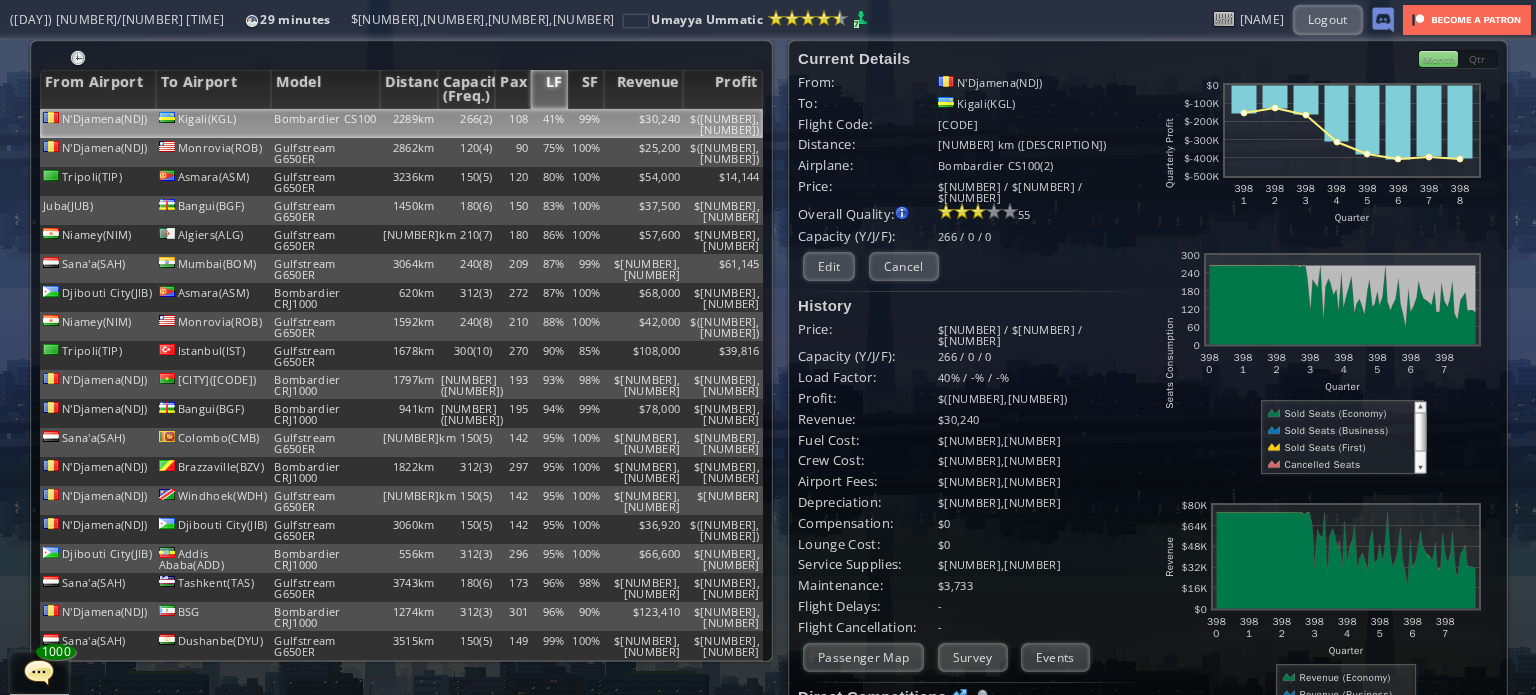 scroll, scrollTop: 0, scrollLeft: 0, axis: both 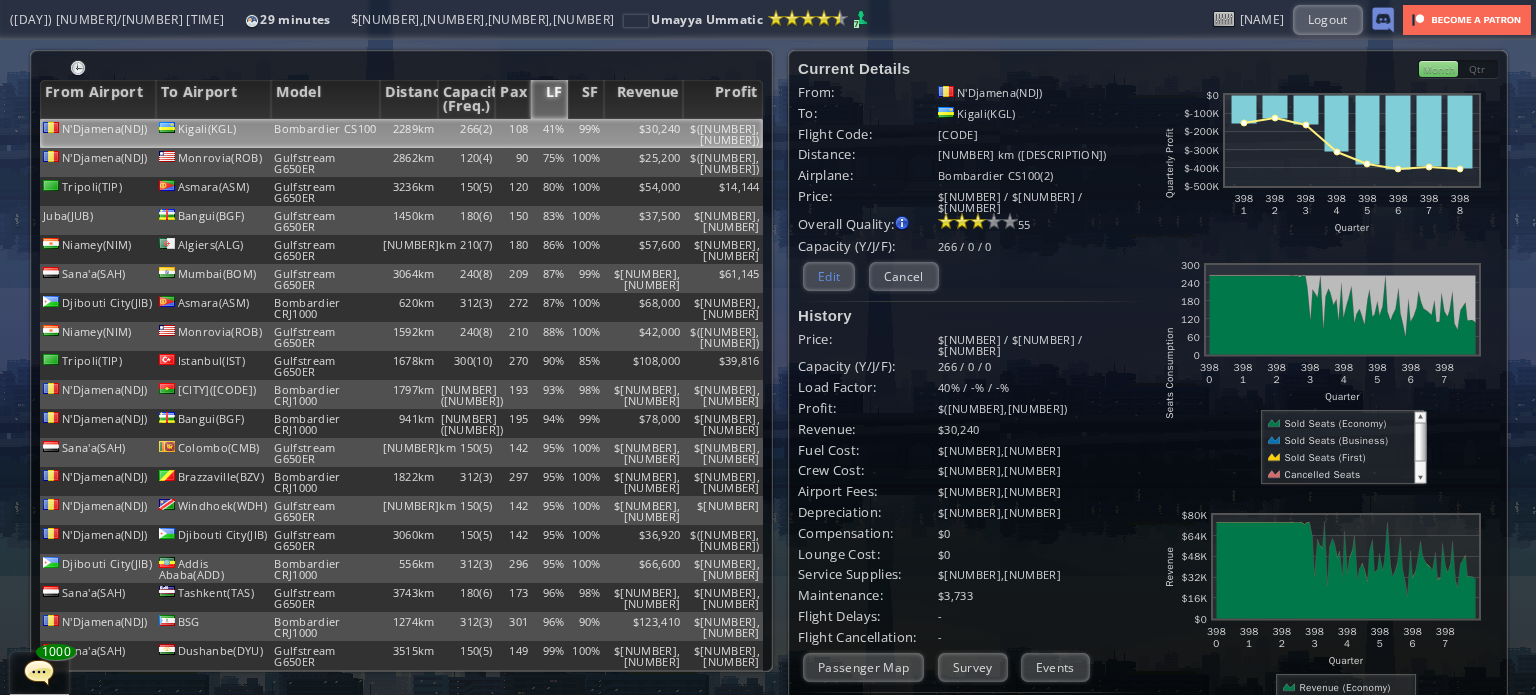 click on "Edit" at bounding box center [829, 276] 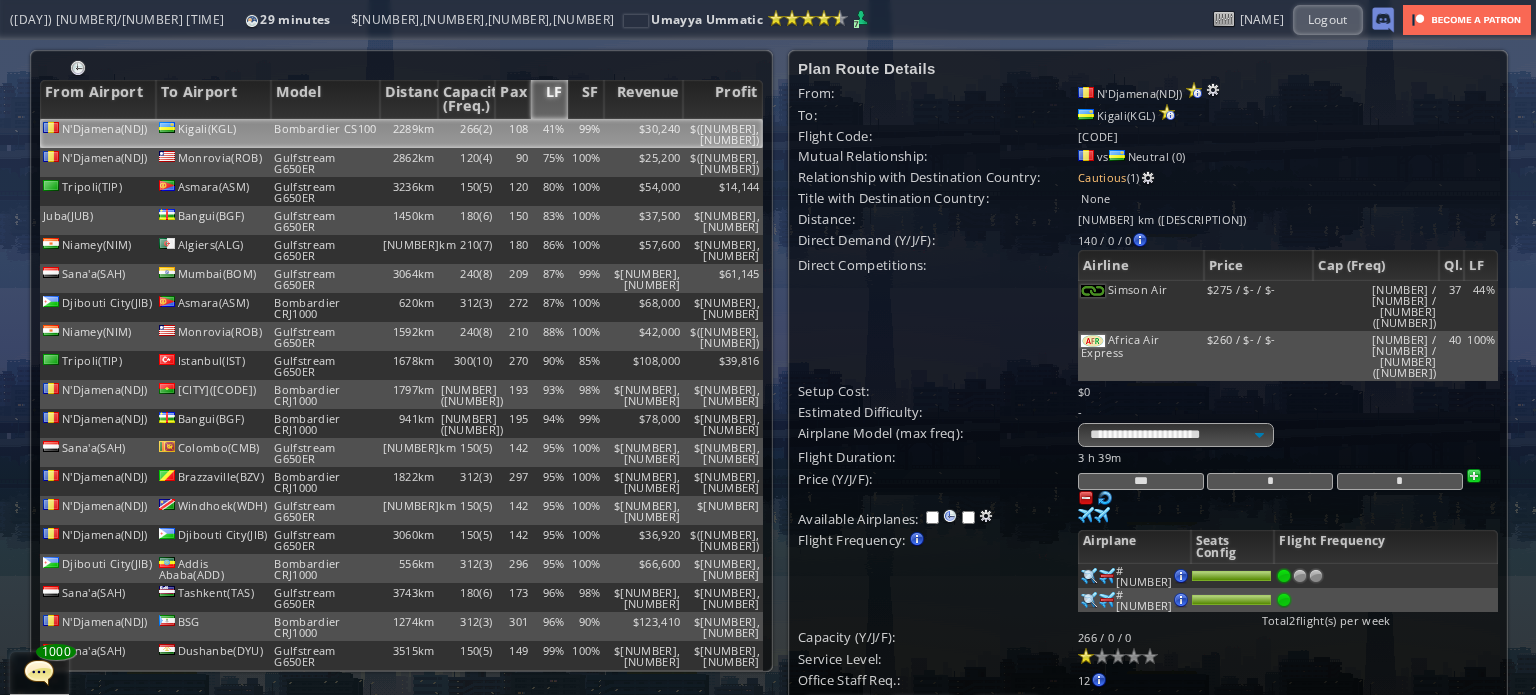 click on "***" at bounding box center [1141, 481] 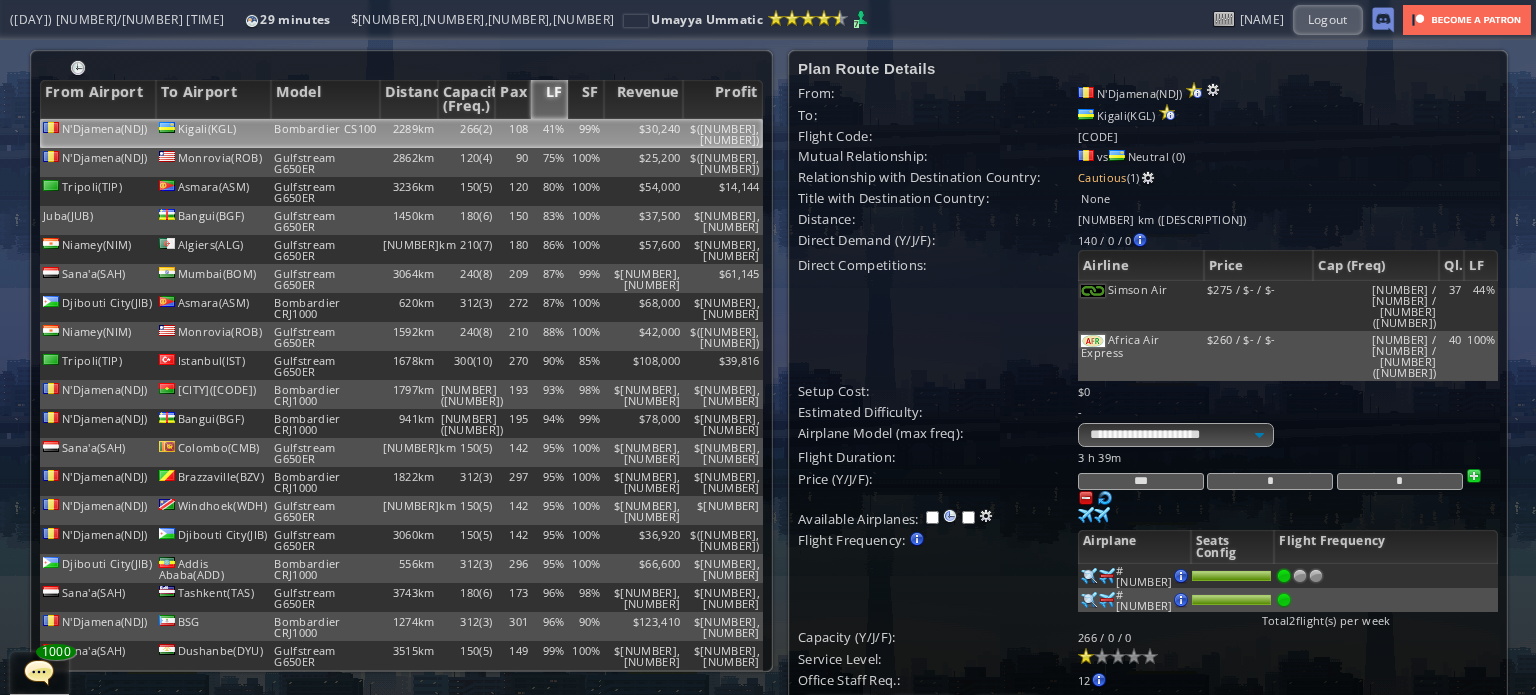 type on "***" 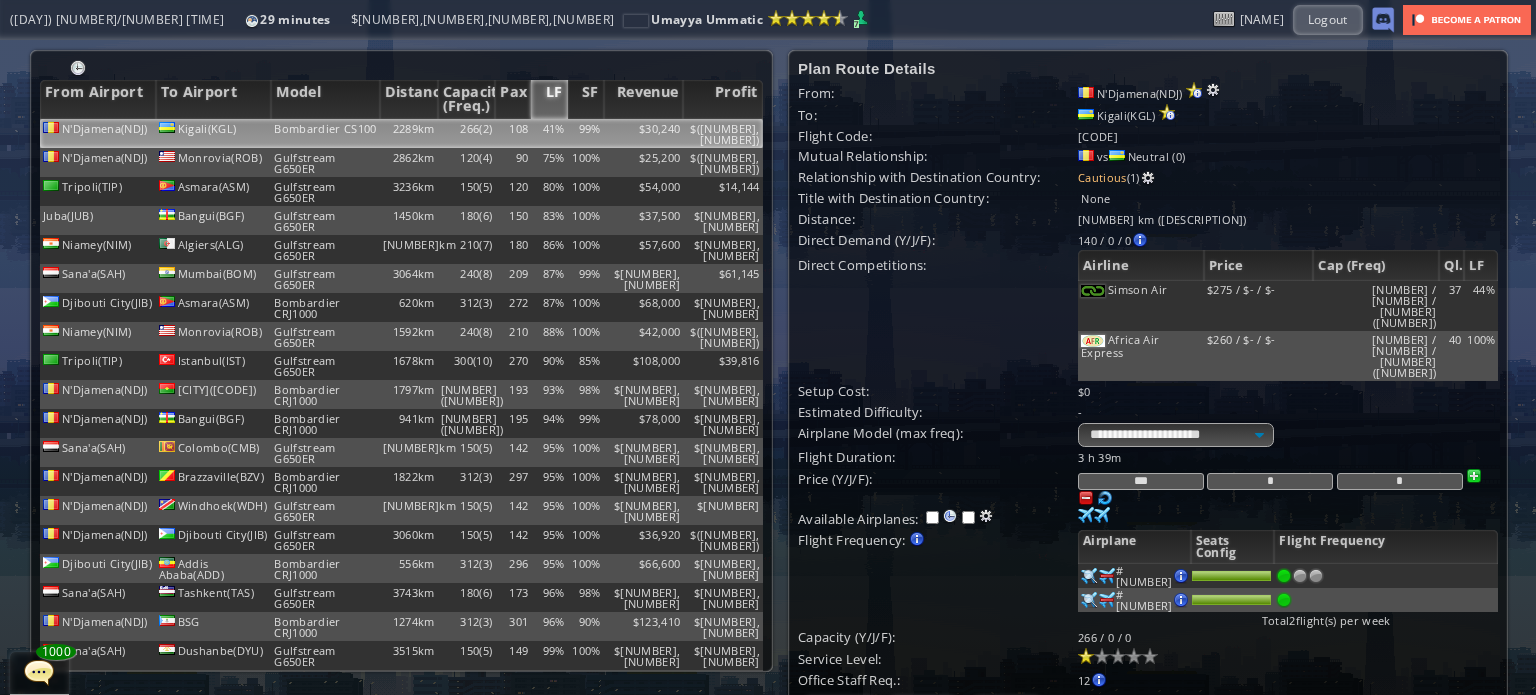 click on "Update" at bounding box center [839, 710] 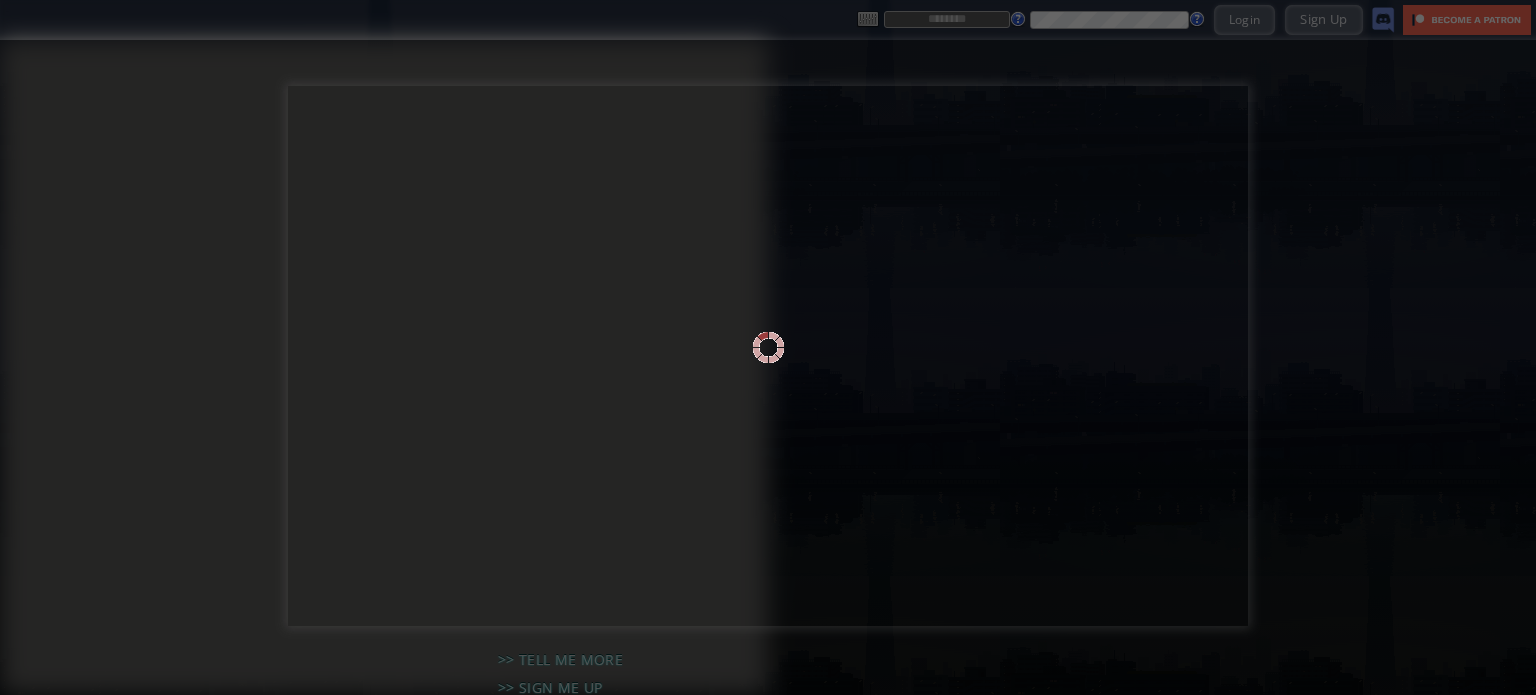 scroll, scrollTop: 0, scrollLeft: 0, axis: both 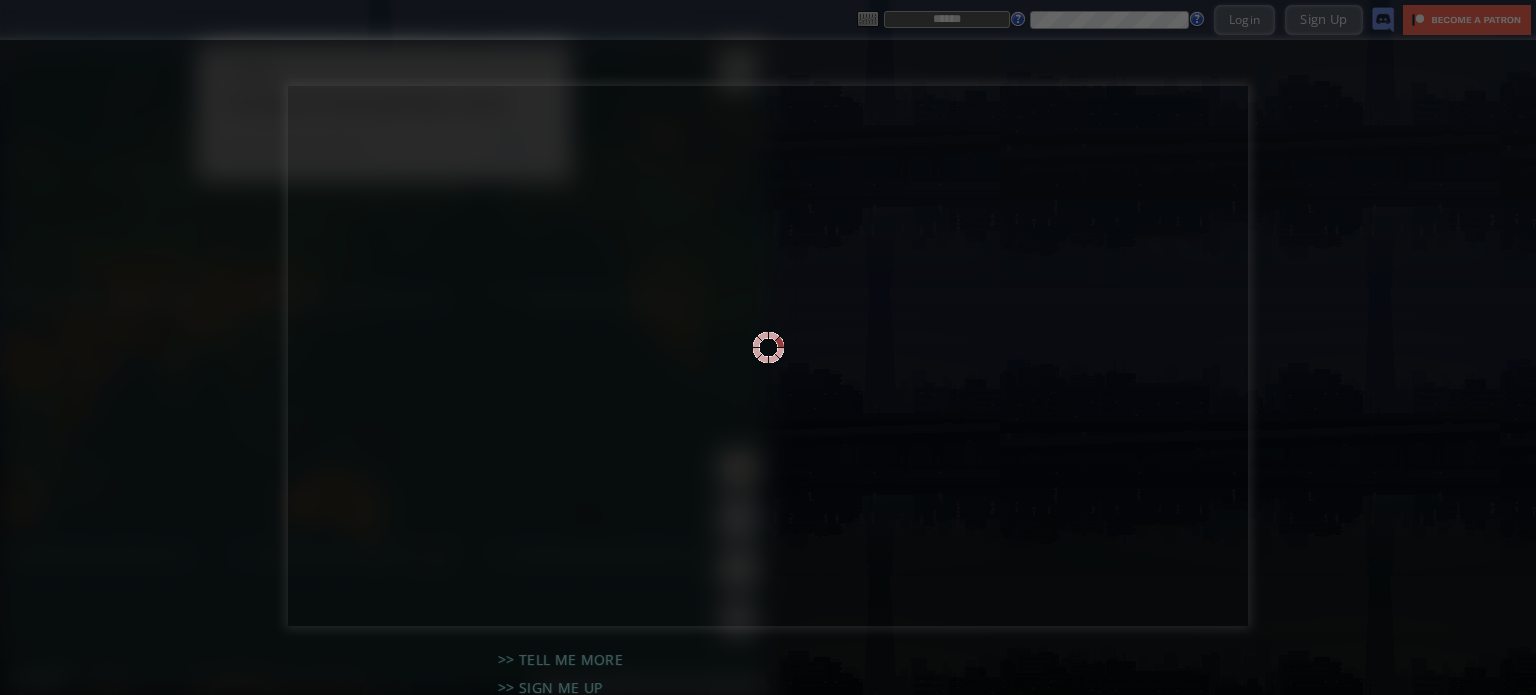 click at bounding box center (768, 347) 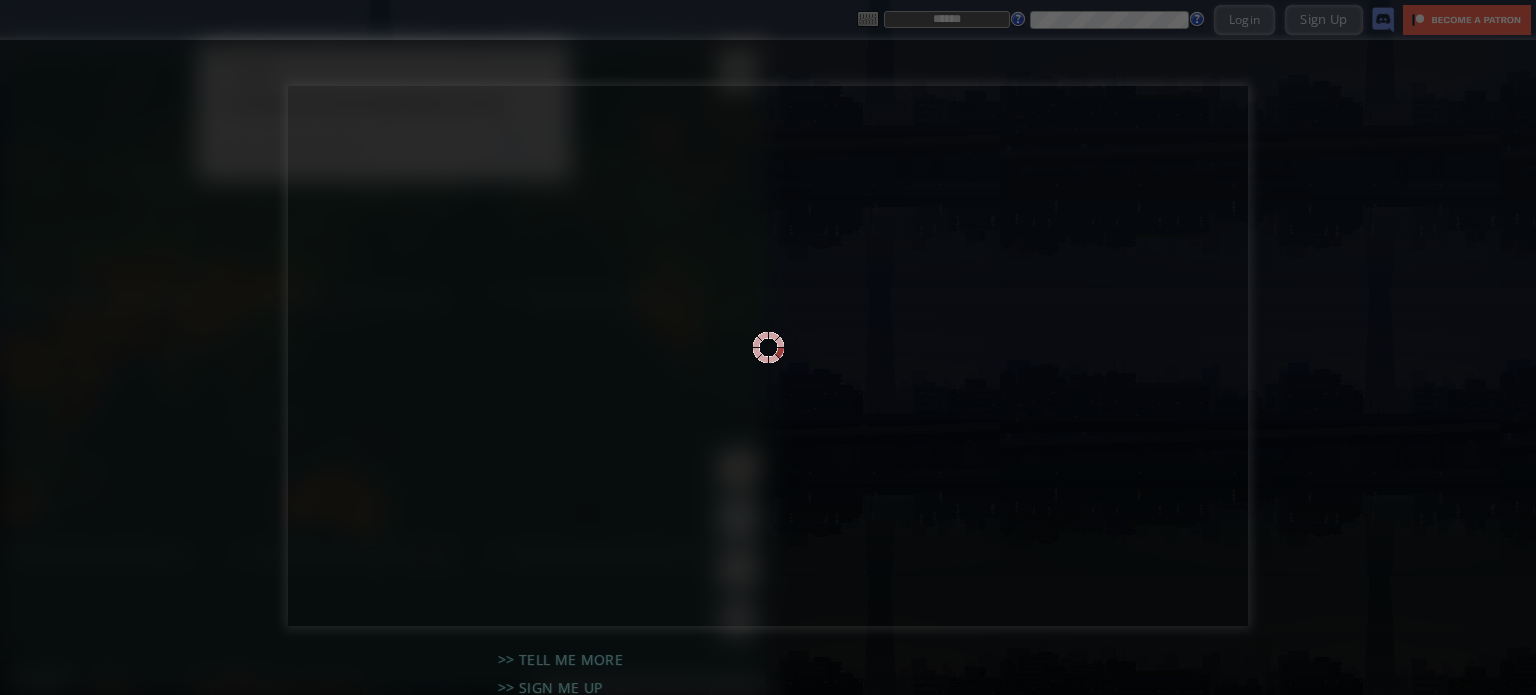 click at bounding box center [768, 347] 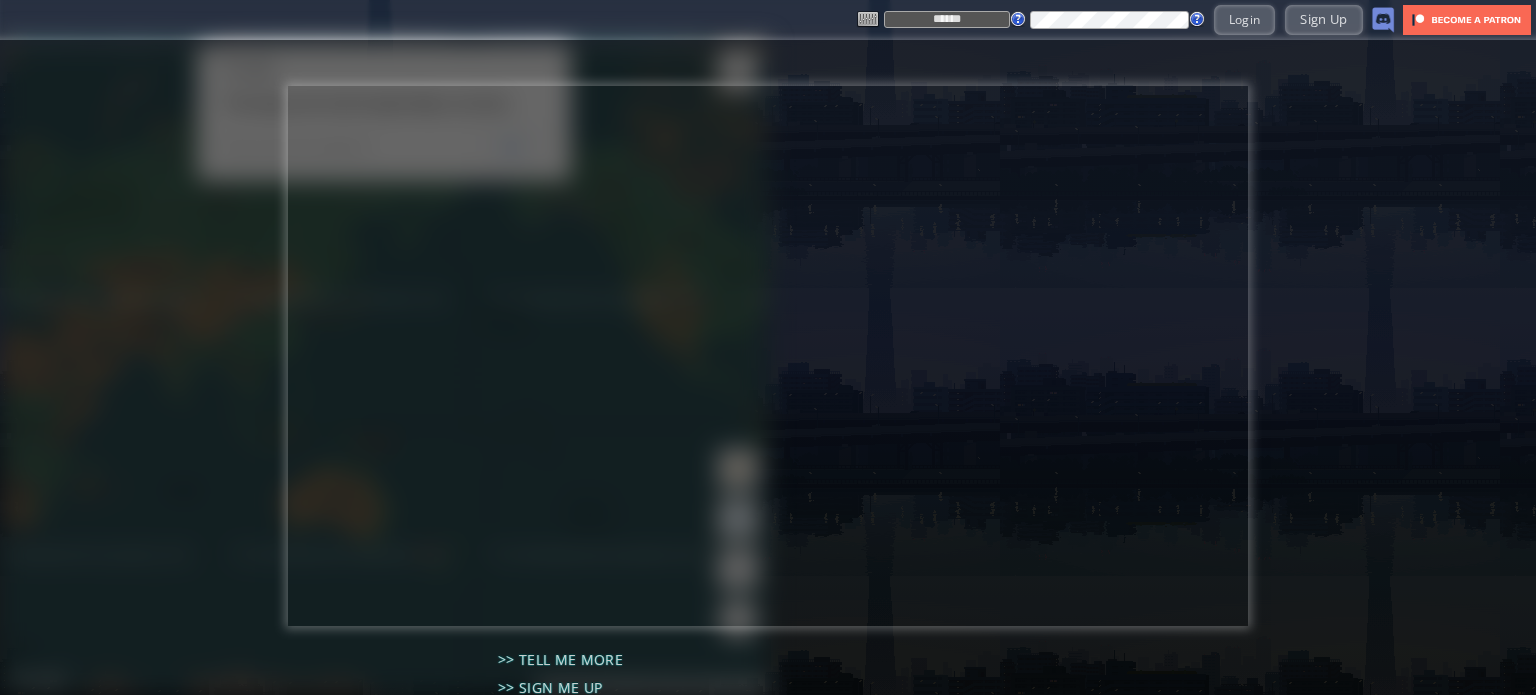 click on "******" at bounding box center (947, 19) 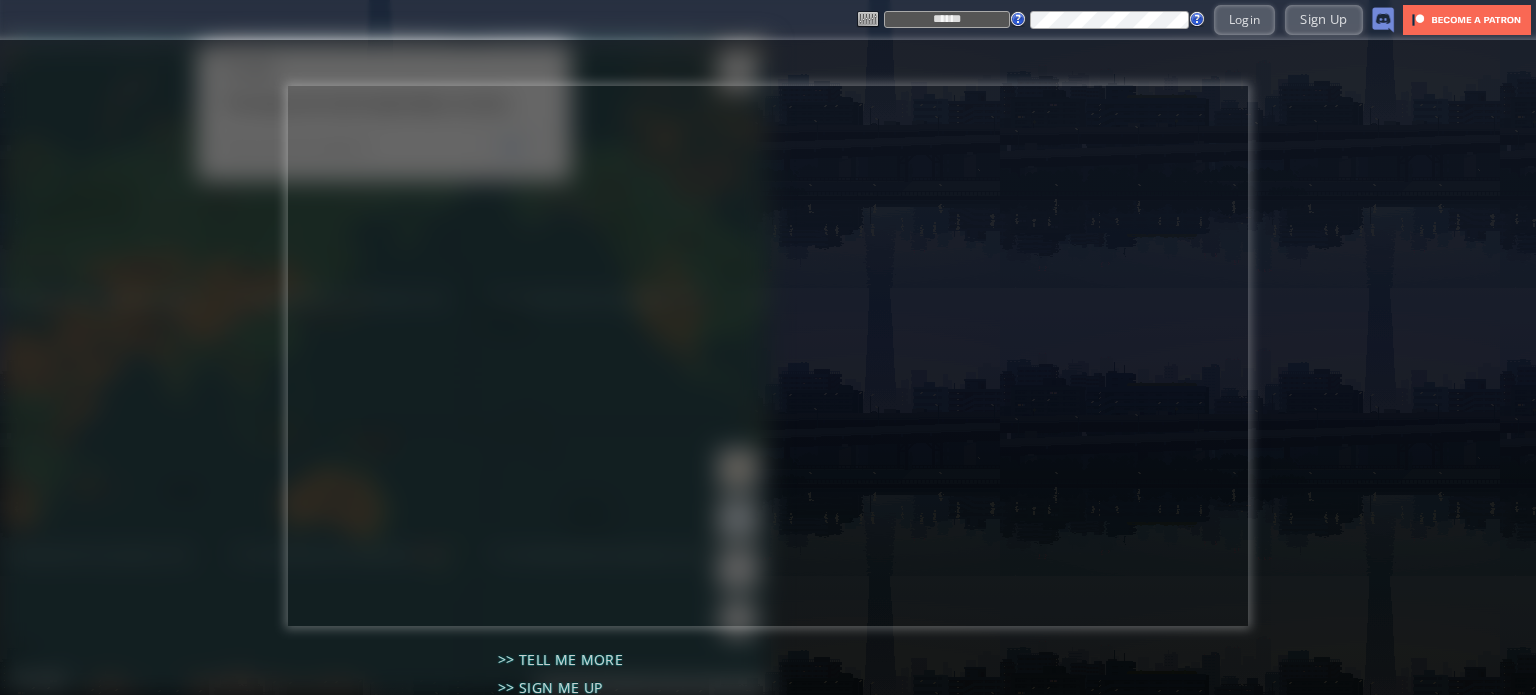 type on "**********" 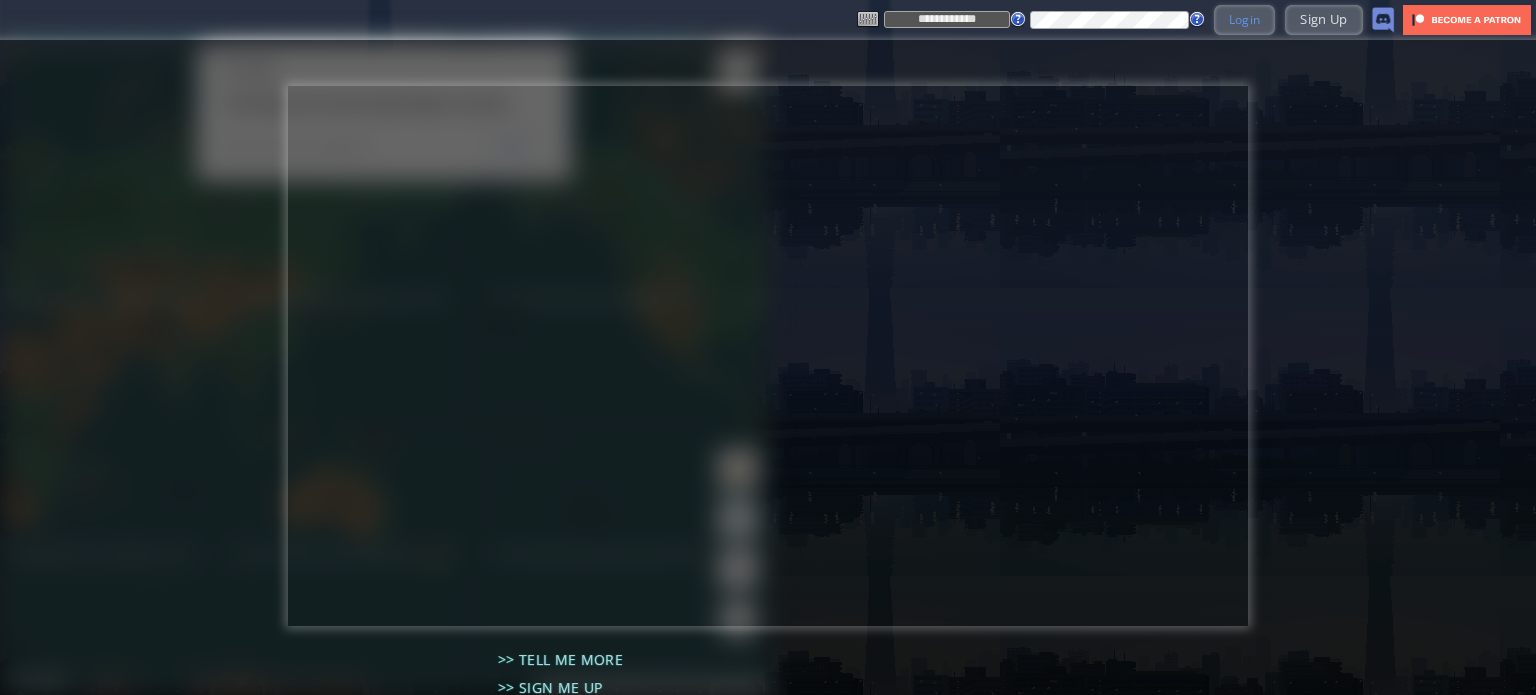 click on "Login" at bounding box center (1245, 19) 